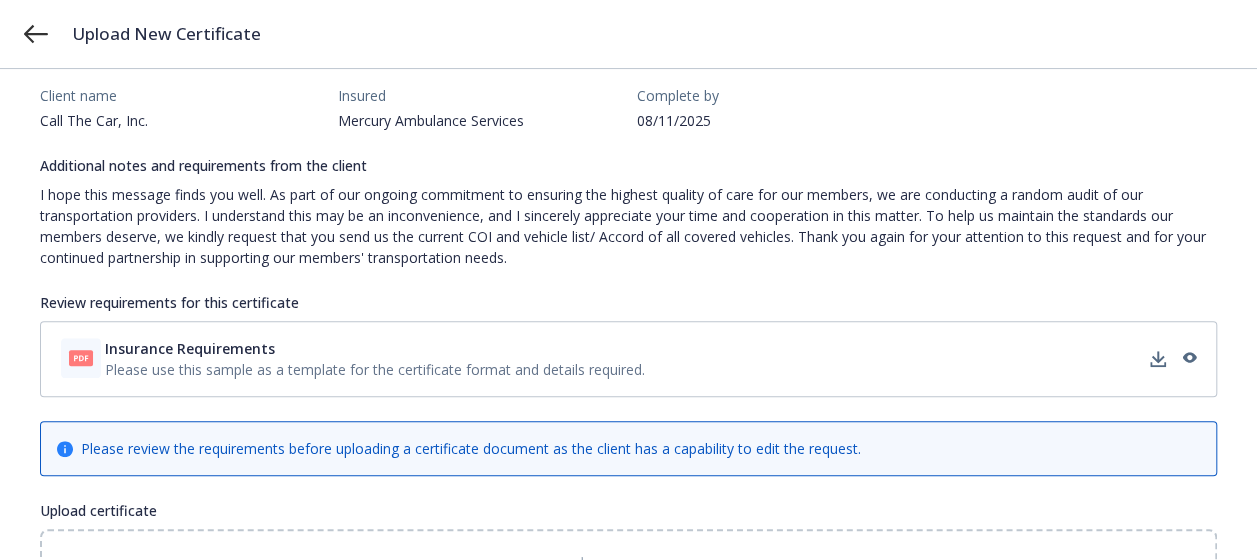scroll, scrollTop: 170, scrollLeft: 0, axis: vertical 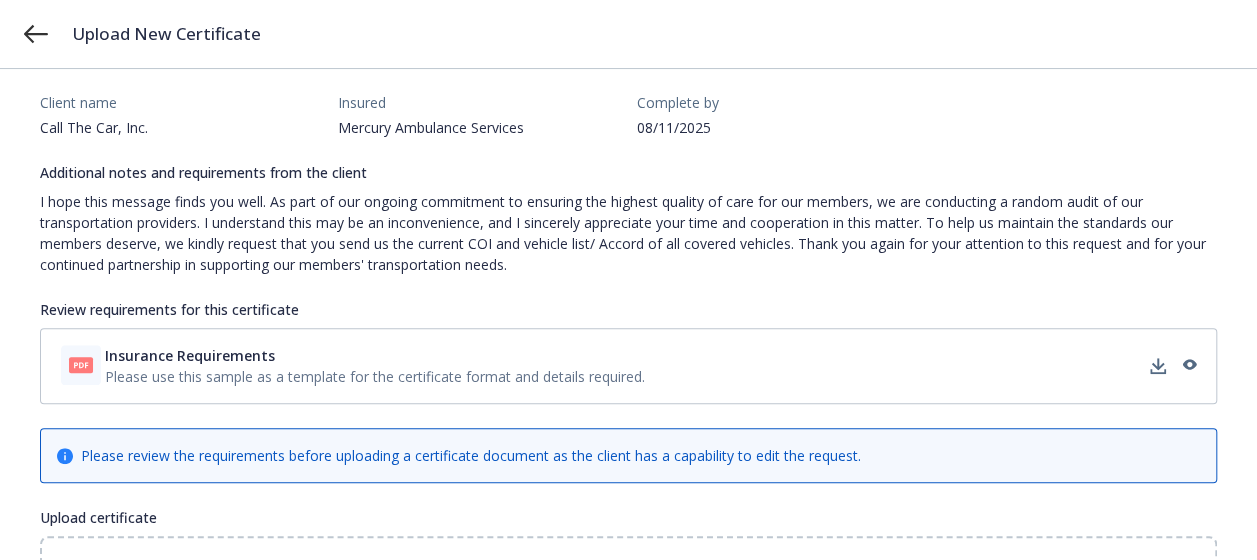 click on "Please use this sample as a template for the certificate format and details required." at bounding box center [375, 376] 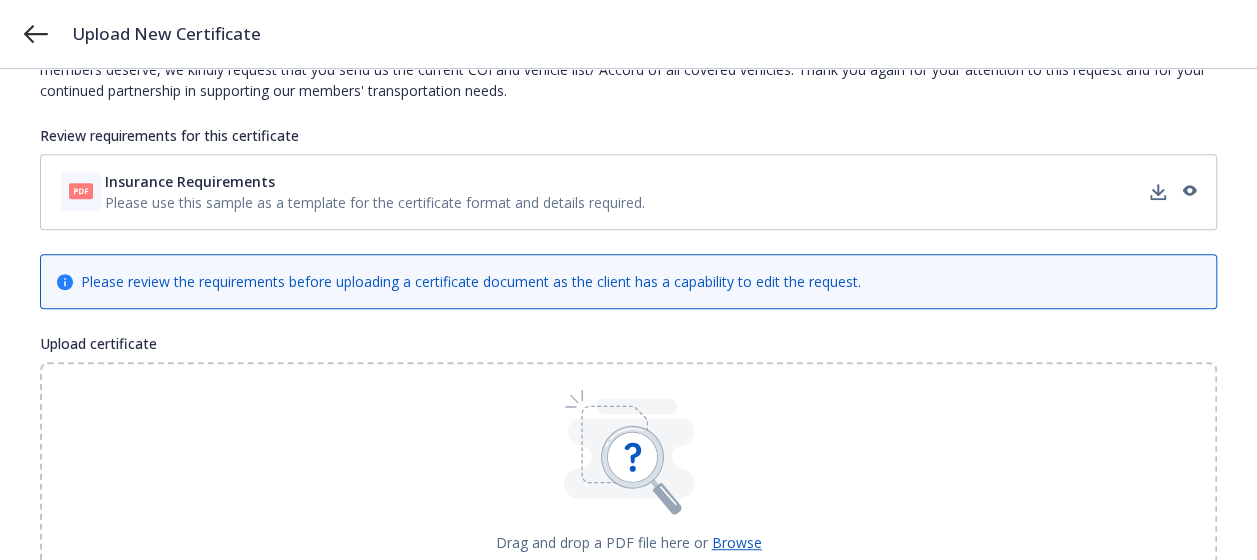 scroll, scrollTop: 470, scrollLeft: 0, axis: vertical 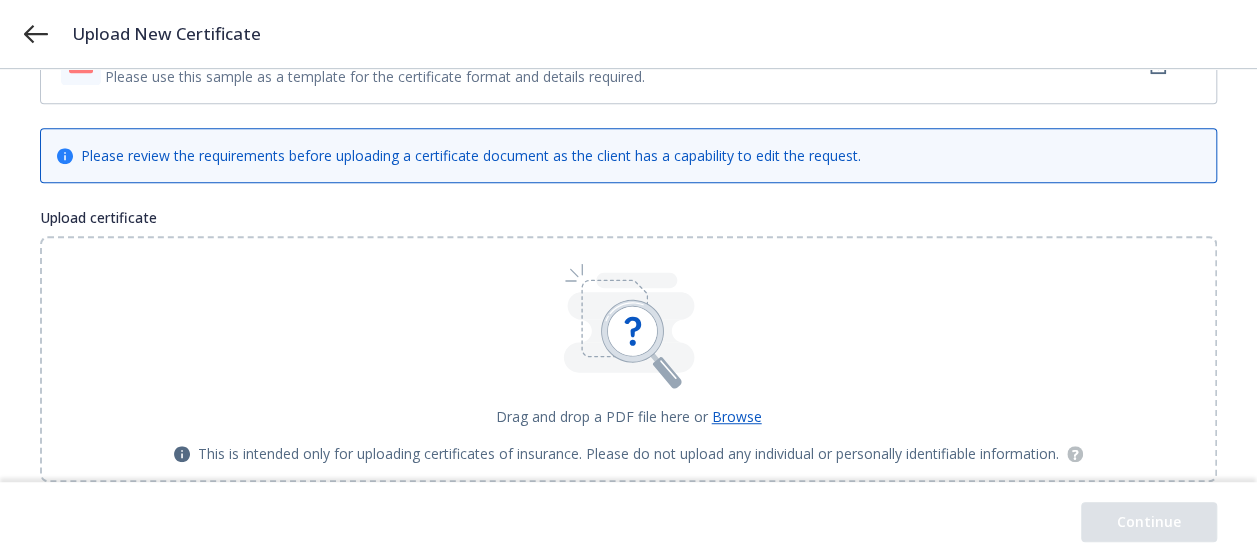 click on "Browse" at bounding box center [737, 416] 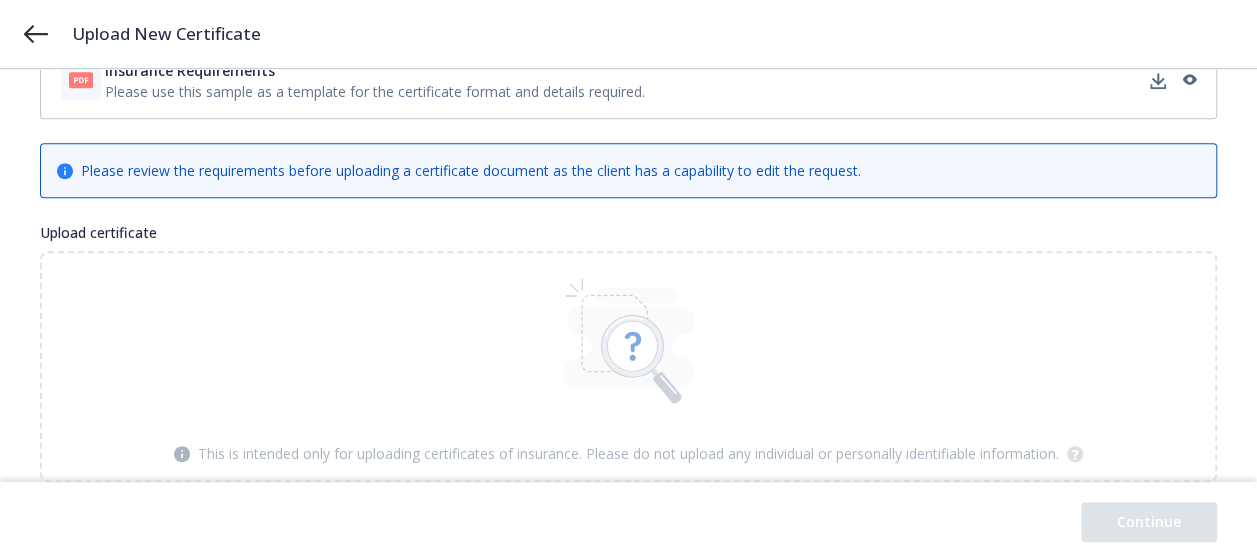 scroll, scrollTop: 300, scrollLeft: 0, axis: vertical 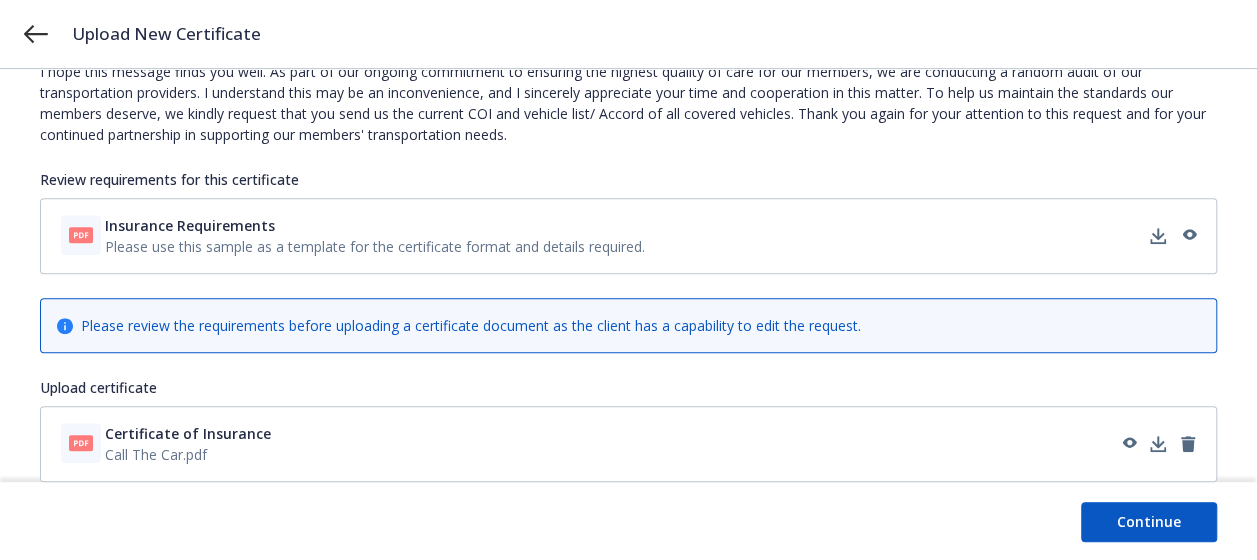 click on "Continue" at bounding box center (1149, 522) 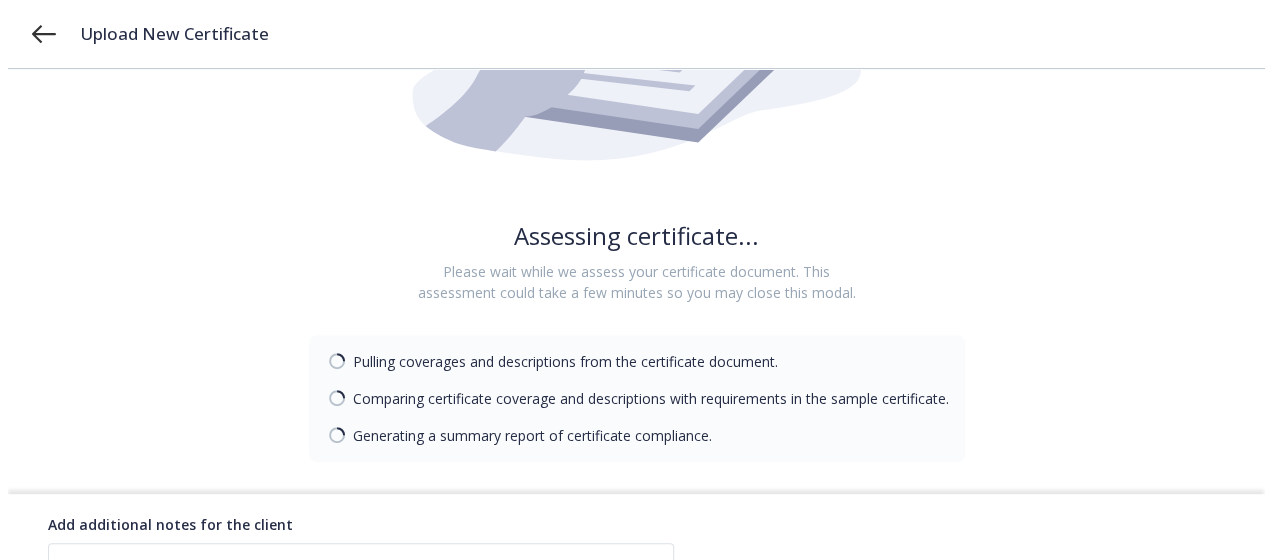 scroll, scrollTop: 0, scrollLeft: 0, axis: both 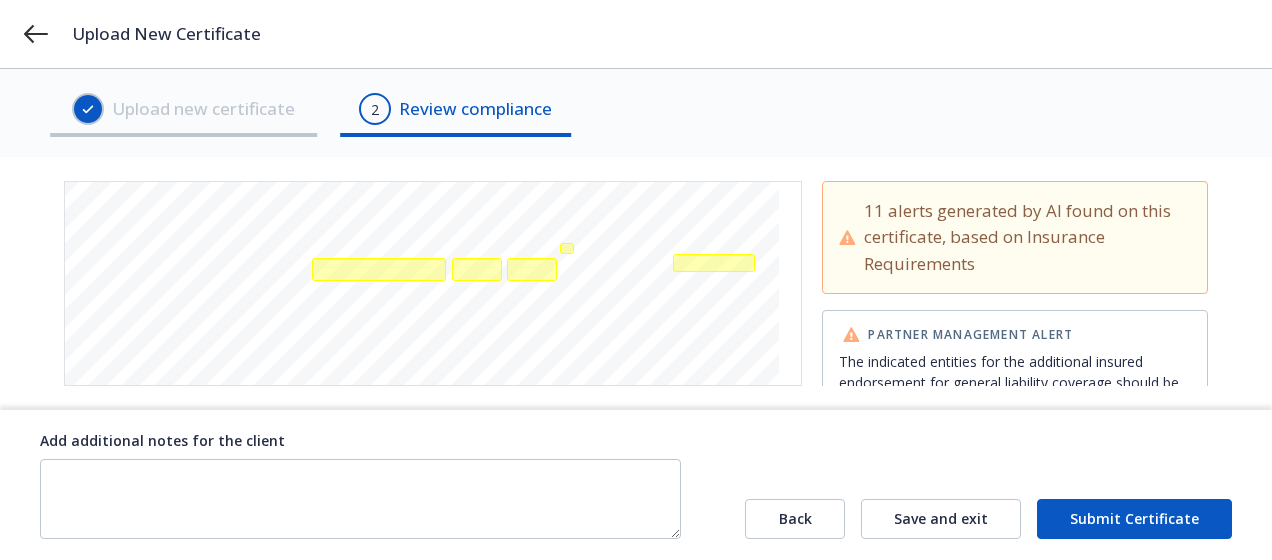 click on "11 alerts generated by AI found on this certificate, based on Insurance Requirements" at bounding box center [1027, 237] 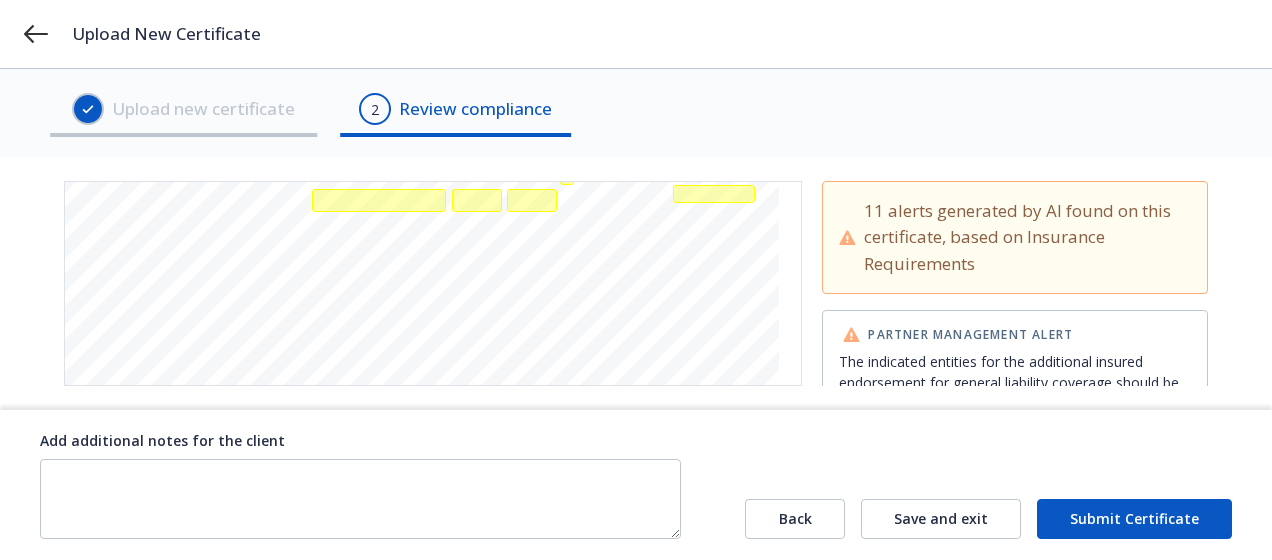 scroll, scrollTop: 600, scrollLeft: 0, axis: vertical 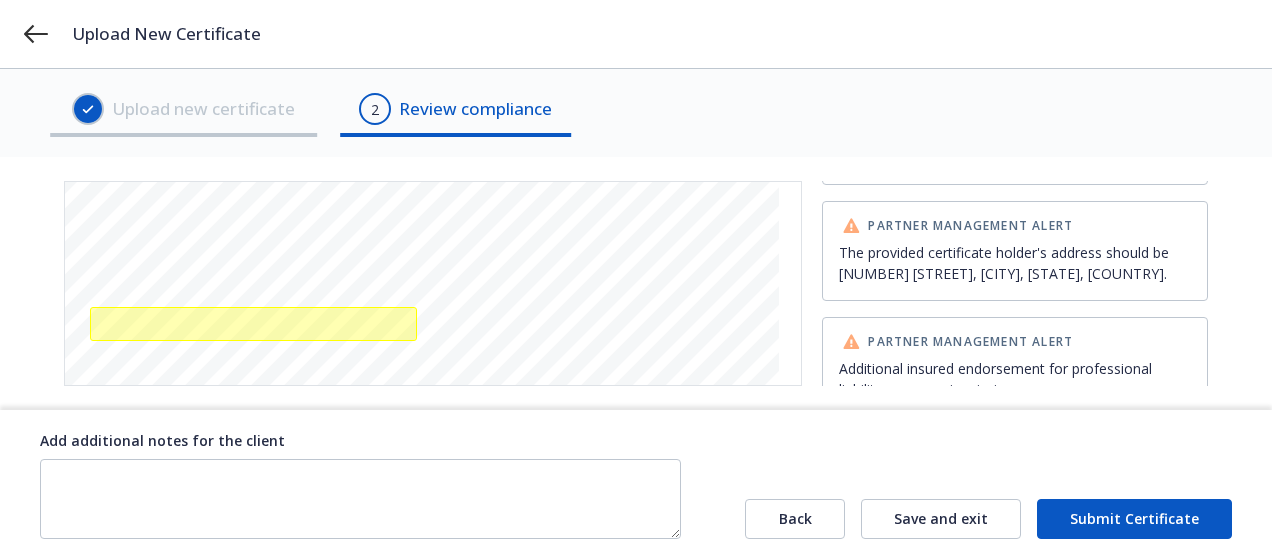 click on "Submit Certificate" at bounding box center (1134, 519) 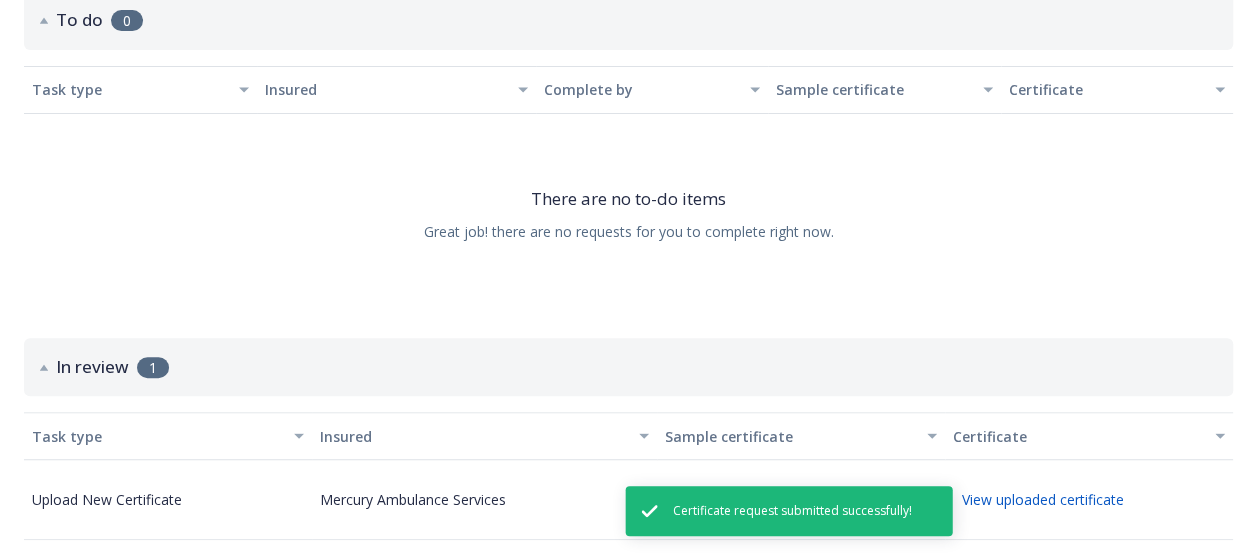 scroll, scrollTop: 256, scrollLeft: 0, axis: vertical 